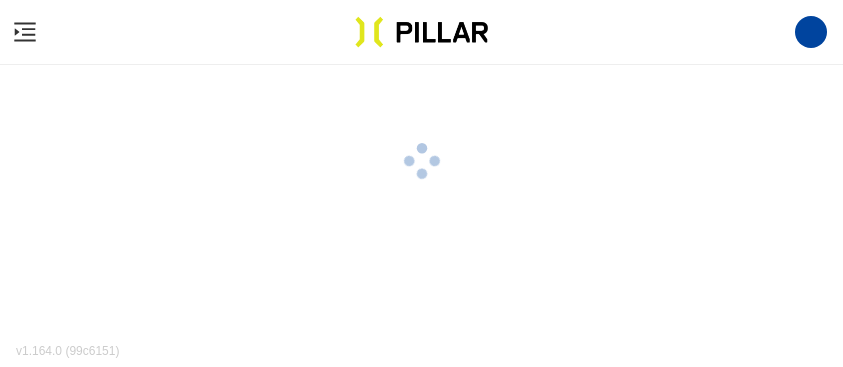 scroll, scrollTop: 0, scrollLeft: 0, axis: both 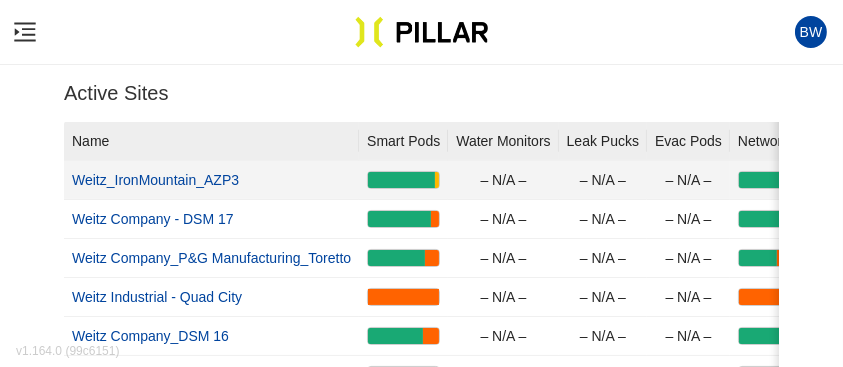 click on "Weitz_IronMountain_AZP3" at bounding box center [155, 180] 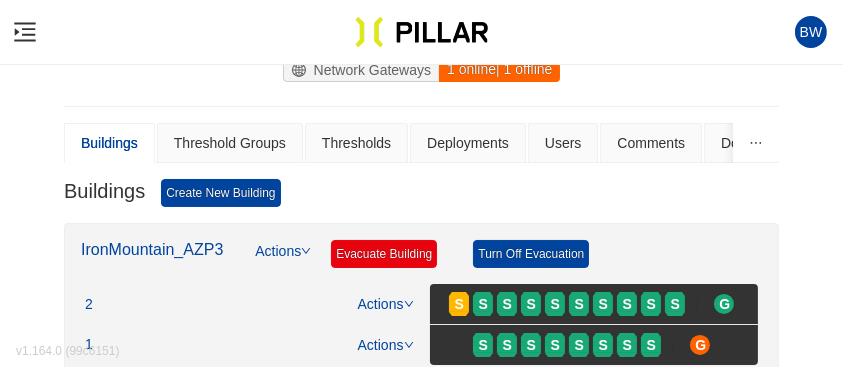 scroll, scrollTop: 198, scrollLeft: 0, axis: vertical 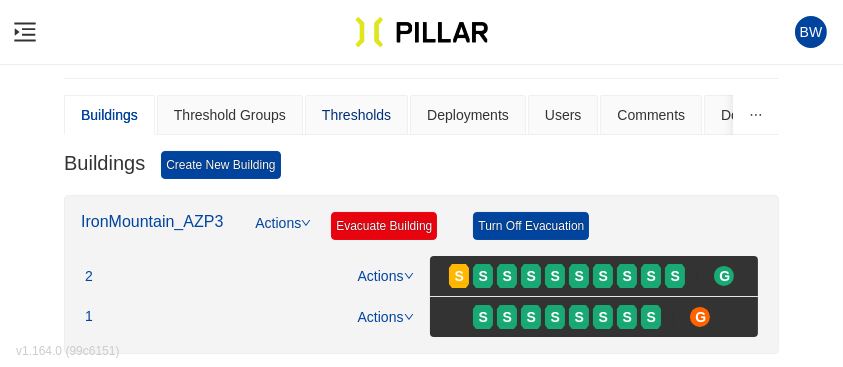 click on "Thresholds" at bounding box center (356, 115) 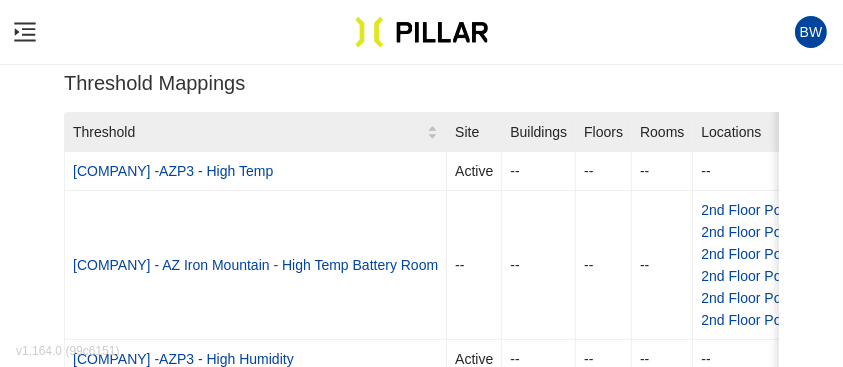 scroll, scrollTop: 360, scrollLeft: 0, axis: vertical 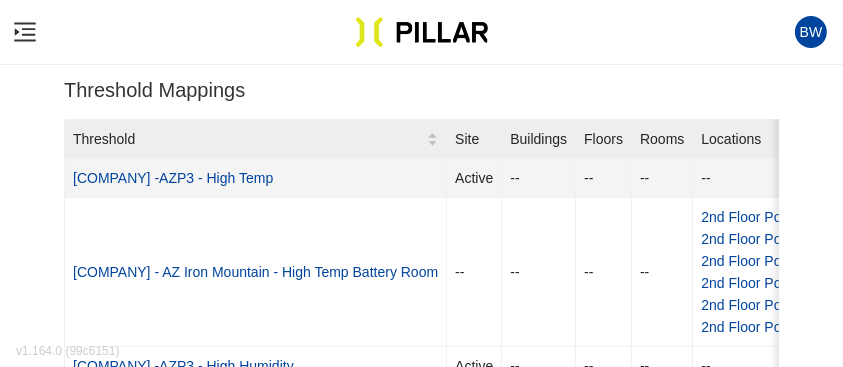 click on "[COMPANY] -AZP3 - High Temp" at bounding box center (173, 178) 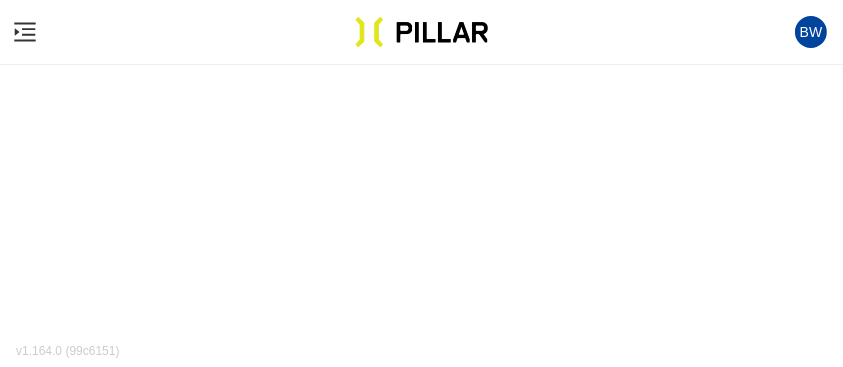 scroll, scrollTop: 0, scrollLeft: 0, axis: both 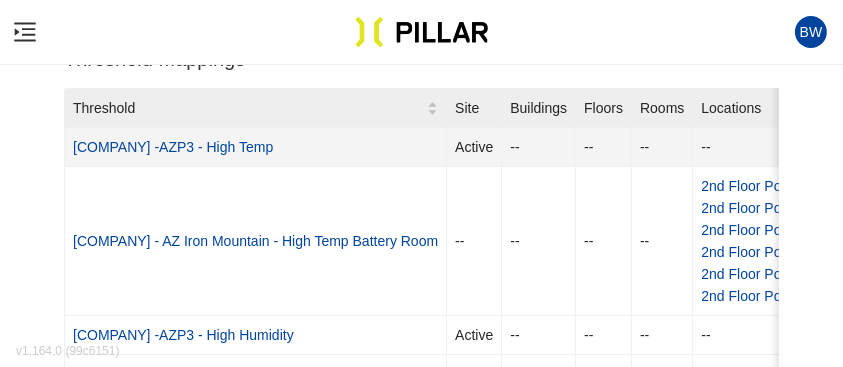 click on "[COMPANY] -AZP3 - High Temp" at bounding box center (173, 147) 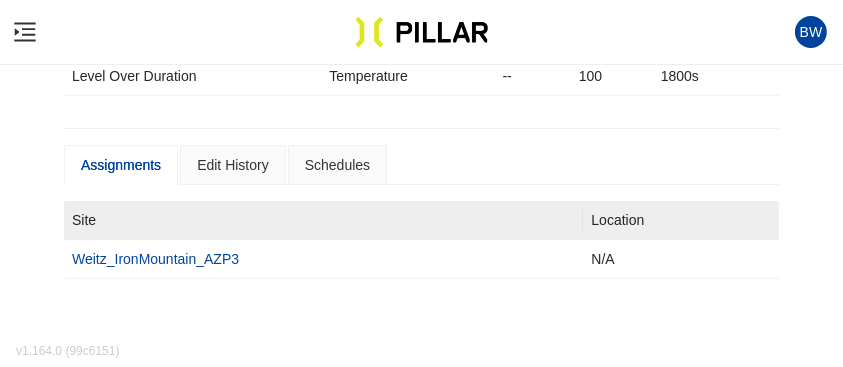 scroll, scrollTop: 500, scrollLeft: 0, axis: vertical 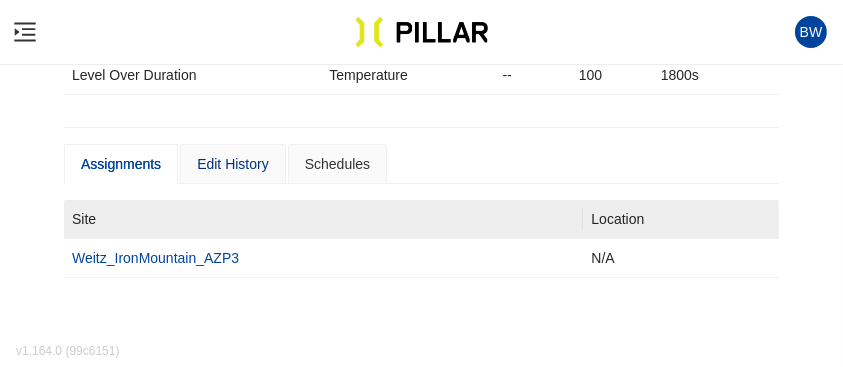 click on "Edit History" at bounding box center [233, 164] 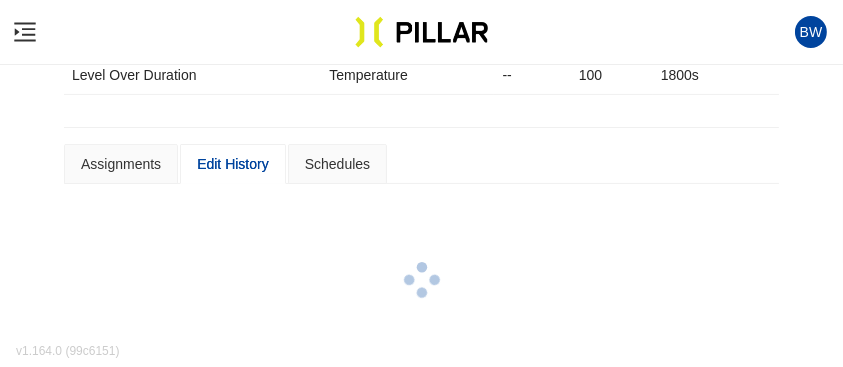 scroll, scrollTop: 0, scrollLeft: 0, axis: both 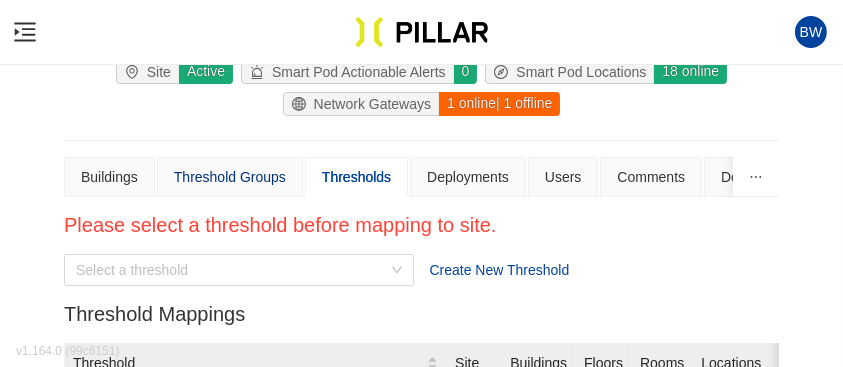 click on "Threshold Groups" at bounding box center (230, 177) 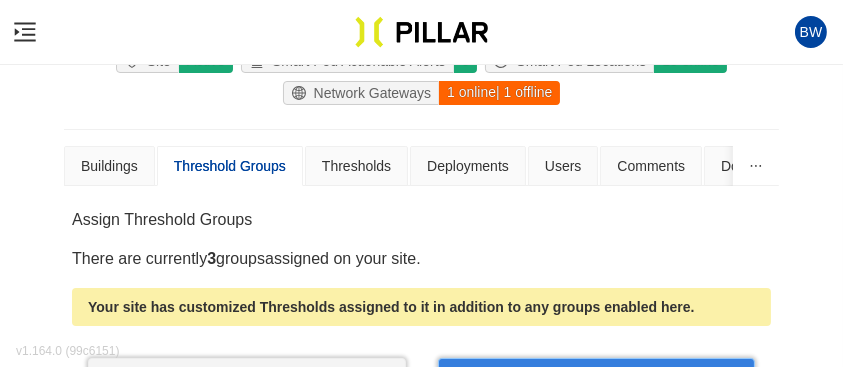 scroll, scrollTop: 0, scrollLeft: 0, axis: both 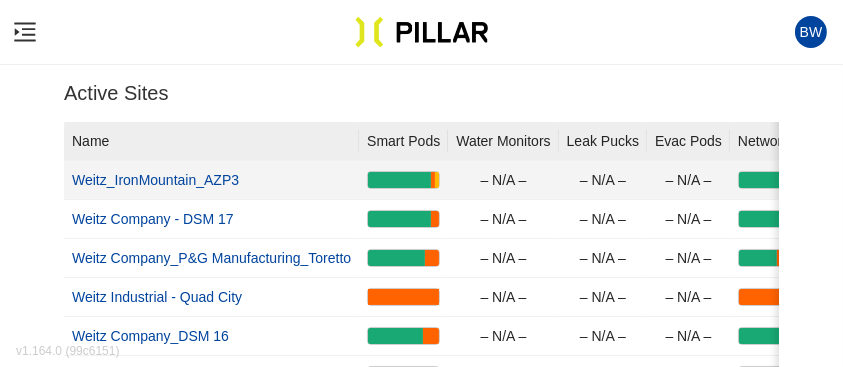 click on "Weitz_IronMountain_AZP3" at bounding box center [155, 180] 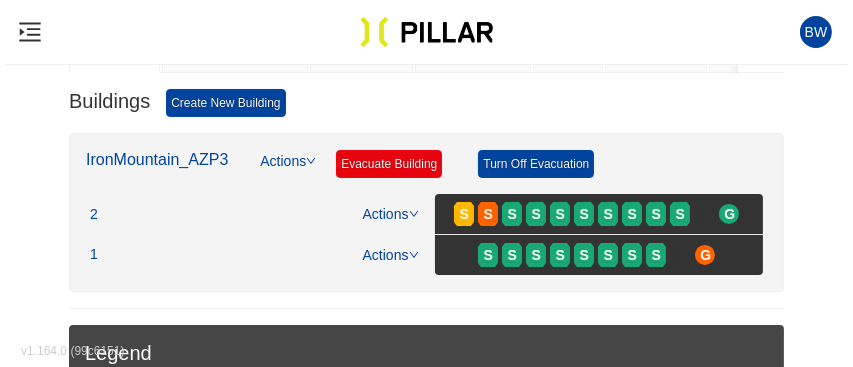 scroll, scrollTop: 267, scrollLeft: 0, axis: vertical 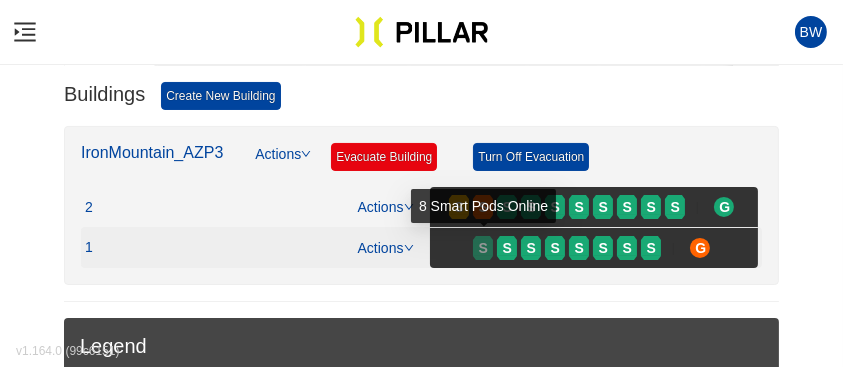 click on "S" at bounding box center (483, 248) 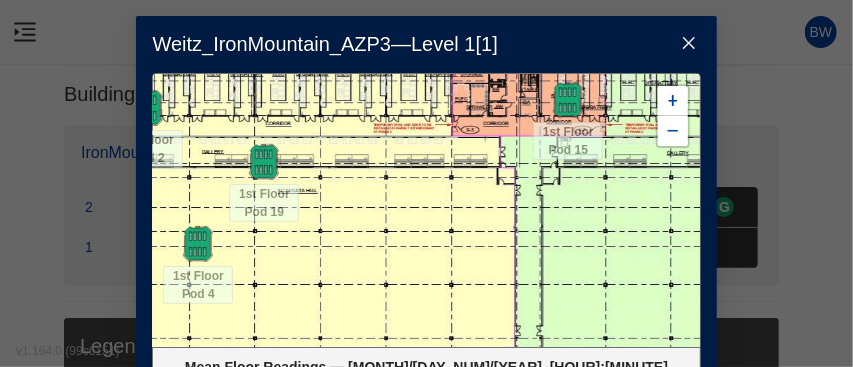 drag, startPoint x: 456, startPoint y: 249, endPoint x: 628, endPoint y: 215, distance: 175.32826 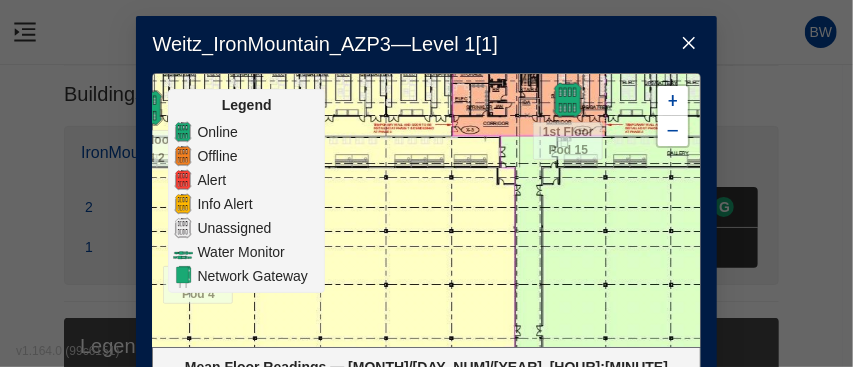 click 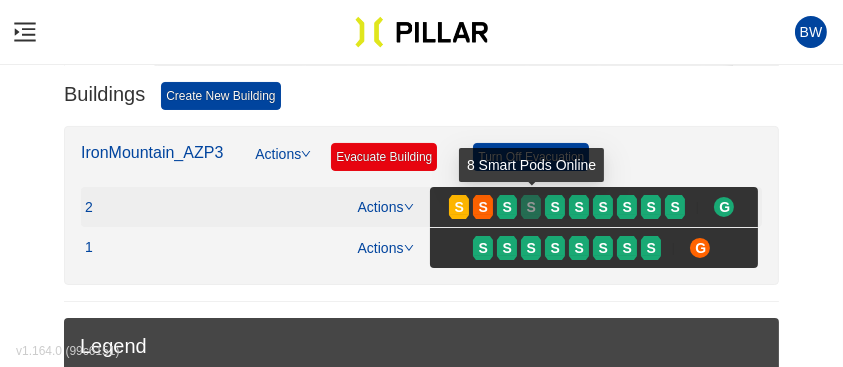 click on "S" at bounding box center (531, 207) 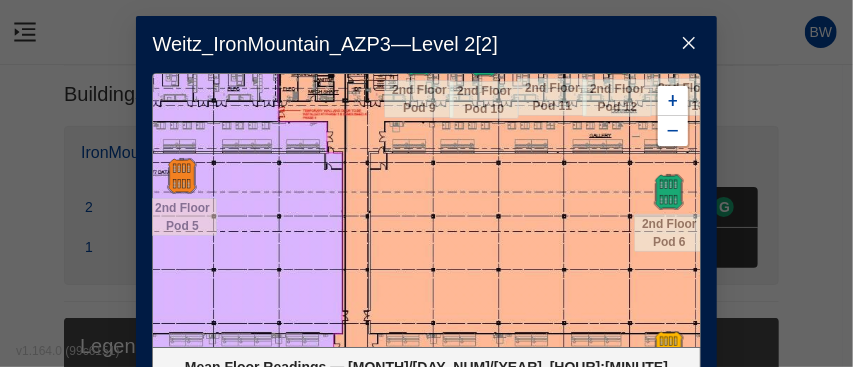 click at bounding box center [426, 210] 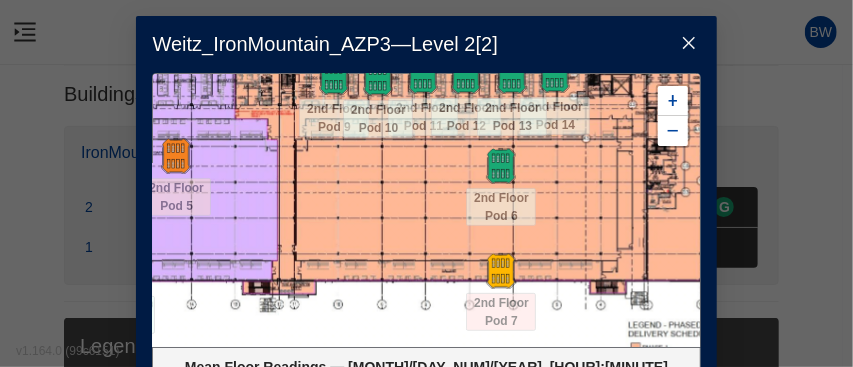 drag, startPoint x: 505, startPoint y: 214, endPoint x: 378, endPoint y: 185, distance: 130.26895 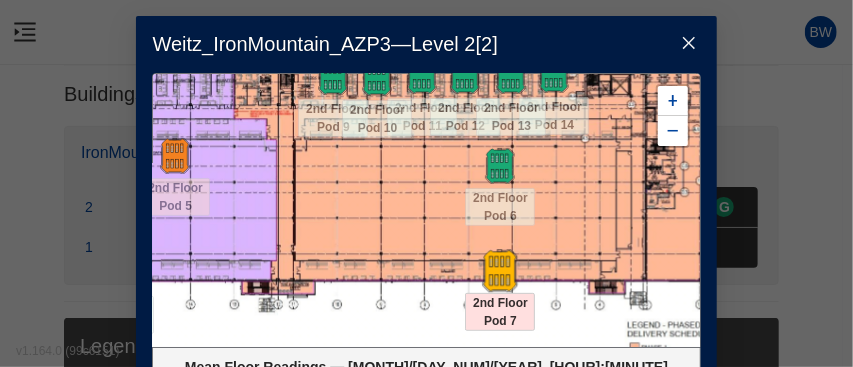 click at bounding box center [500, 270] 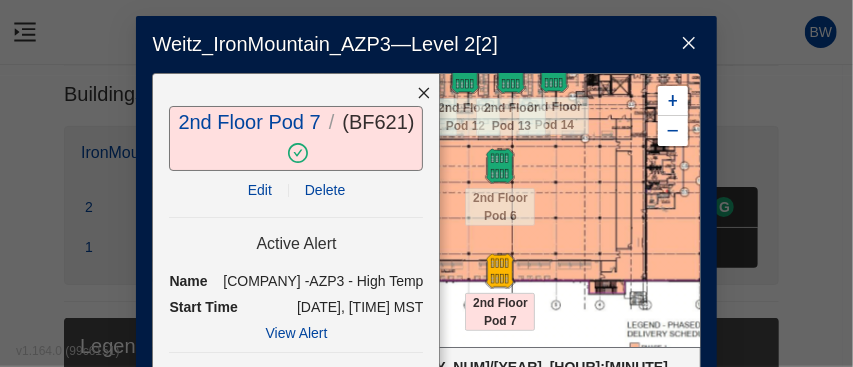 click on "Edit" at bounding box center (260, 190) 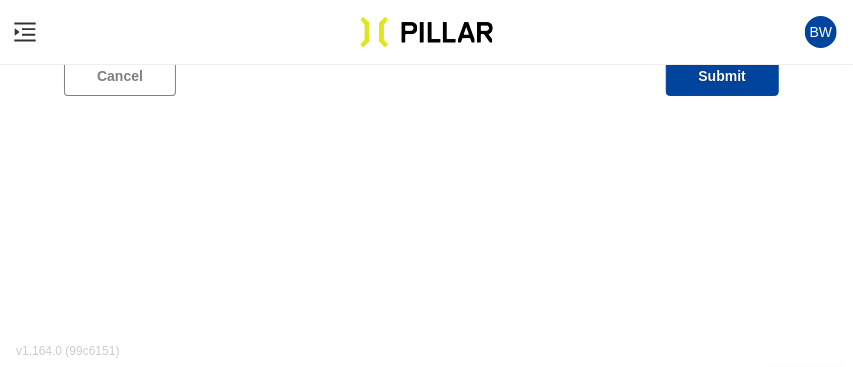 type on "2nd Floor Pod 7" 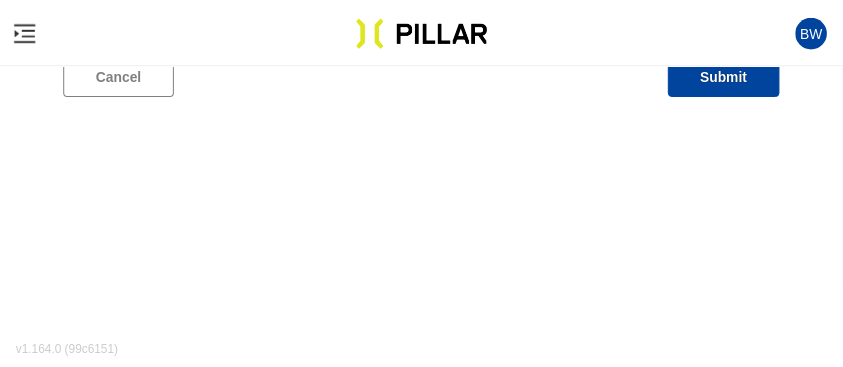 scroll, scrollTop: 232, scrollLeft: 0, axis: vertical 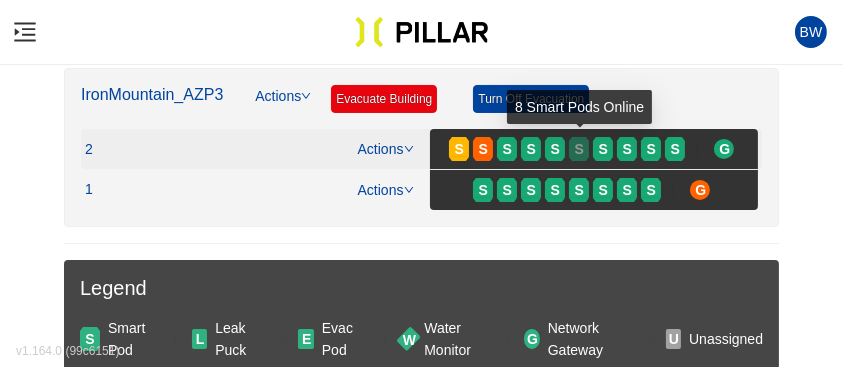 click on "S" at bounding box center [579, 149] 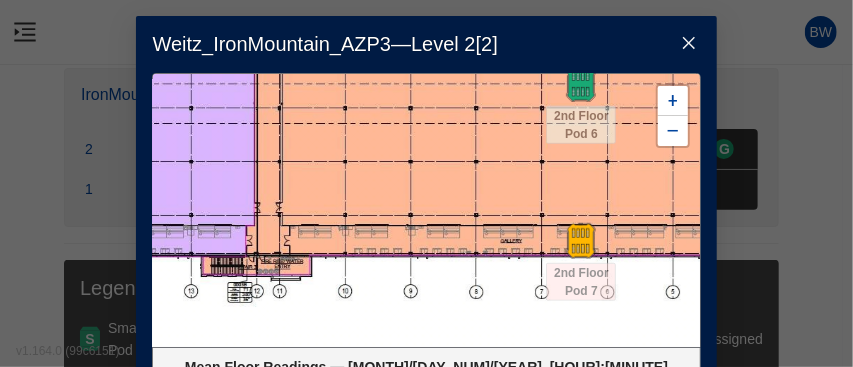 drag, startPoint x: 421, startPoint y: 271, endPoint x: 332, endPoint y: 159, distance: 143.05594 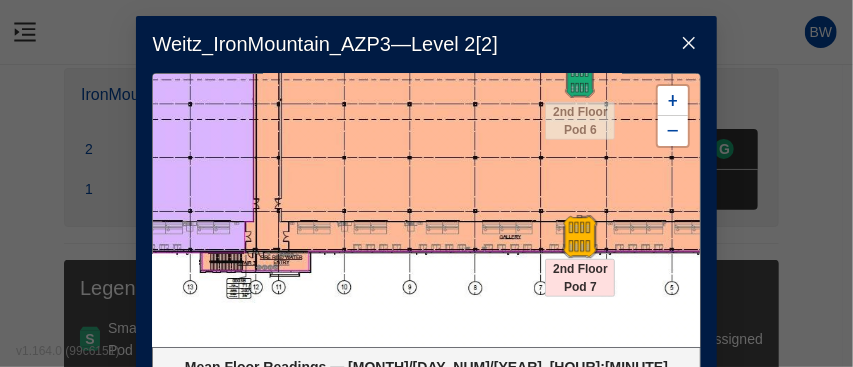 click at bounding box center [580, 236] 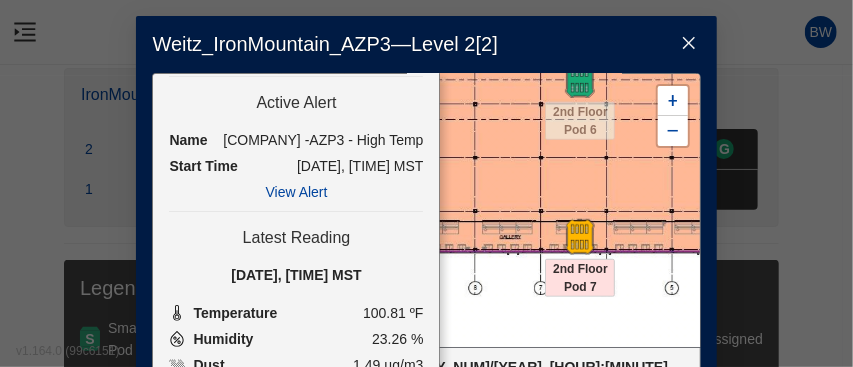 scroll, scrollTop: 139, scrollLeft: 0, axis: vertical 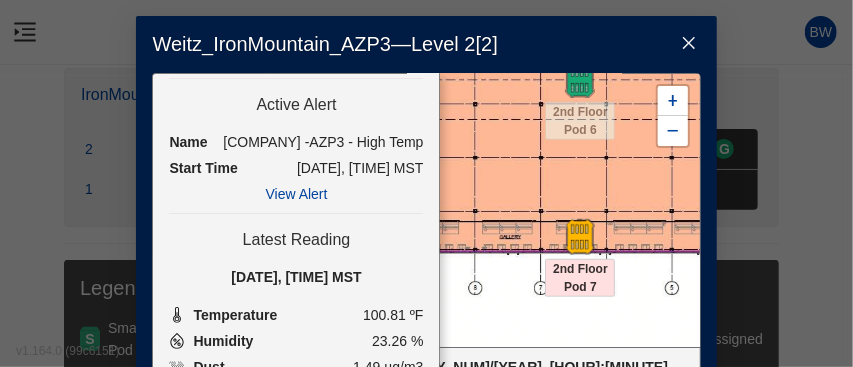 click on "View Alert" at bounding box center (296, 194) 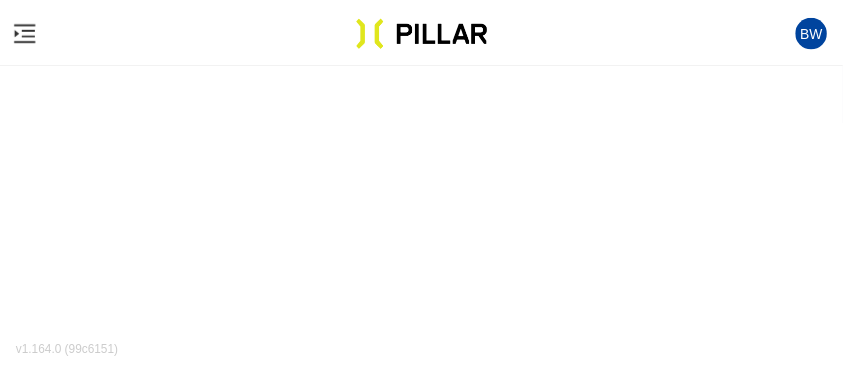 scroll, scrollTop: 0, scrollLeft: 0, axis: both 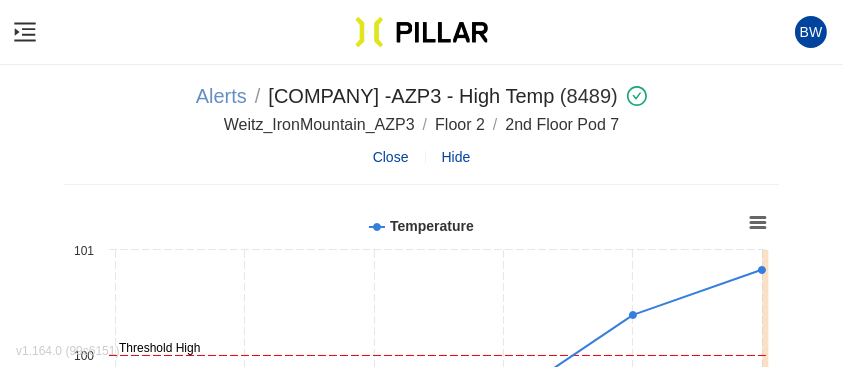 click on "Alerts" at bounding box center [221, 96] 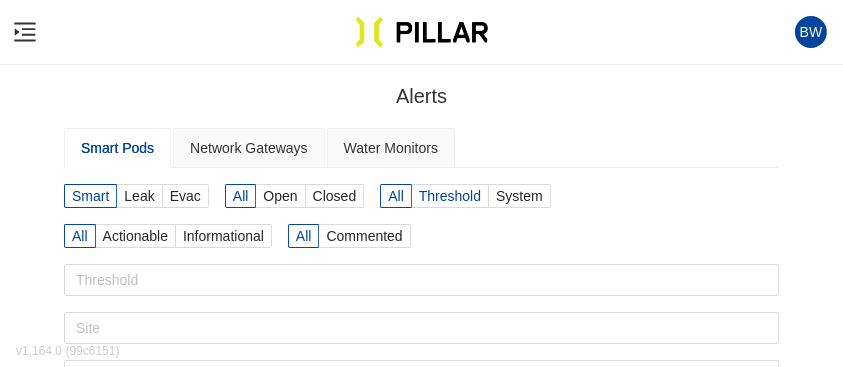 click on "Threshold" at bounding box center [450, 196] 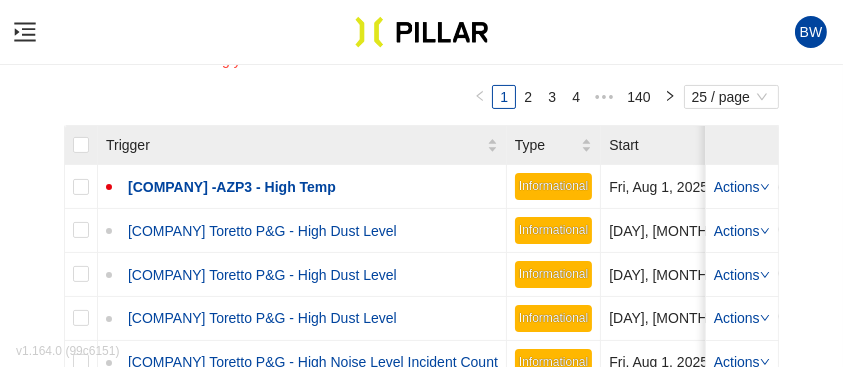 scroll, scrollTop: 487, scrollLeft: 0, axis: vertical 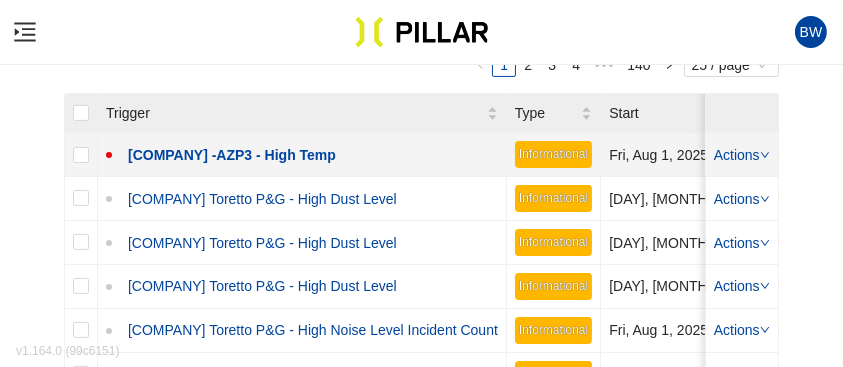 click on "Actions" at bounding box center [742, 155] 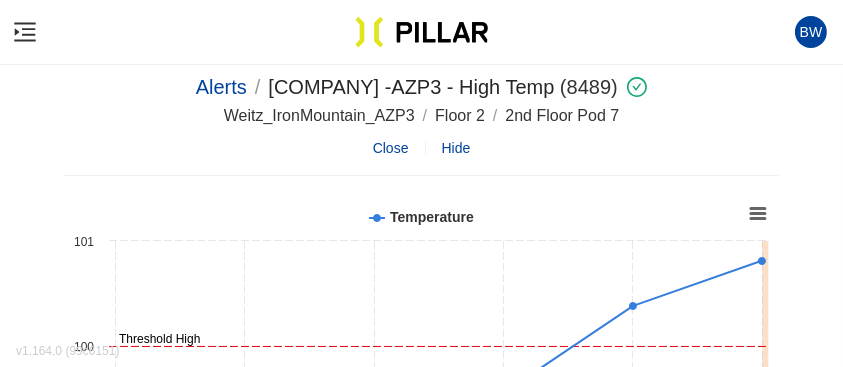 scroll, scrollTop: 0, scrollLeft: 0, axis: both 